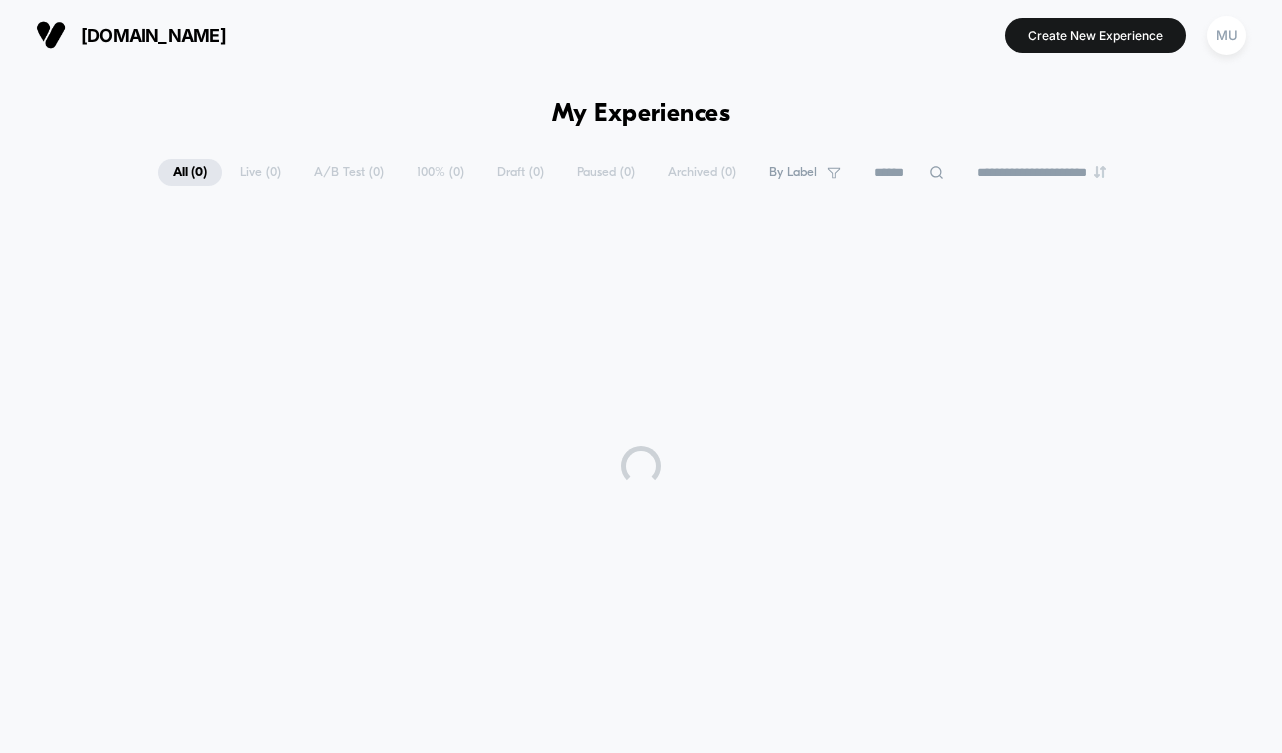 scroll, scrollTop: 0, scrollLeft: 0, axis: both 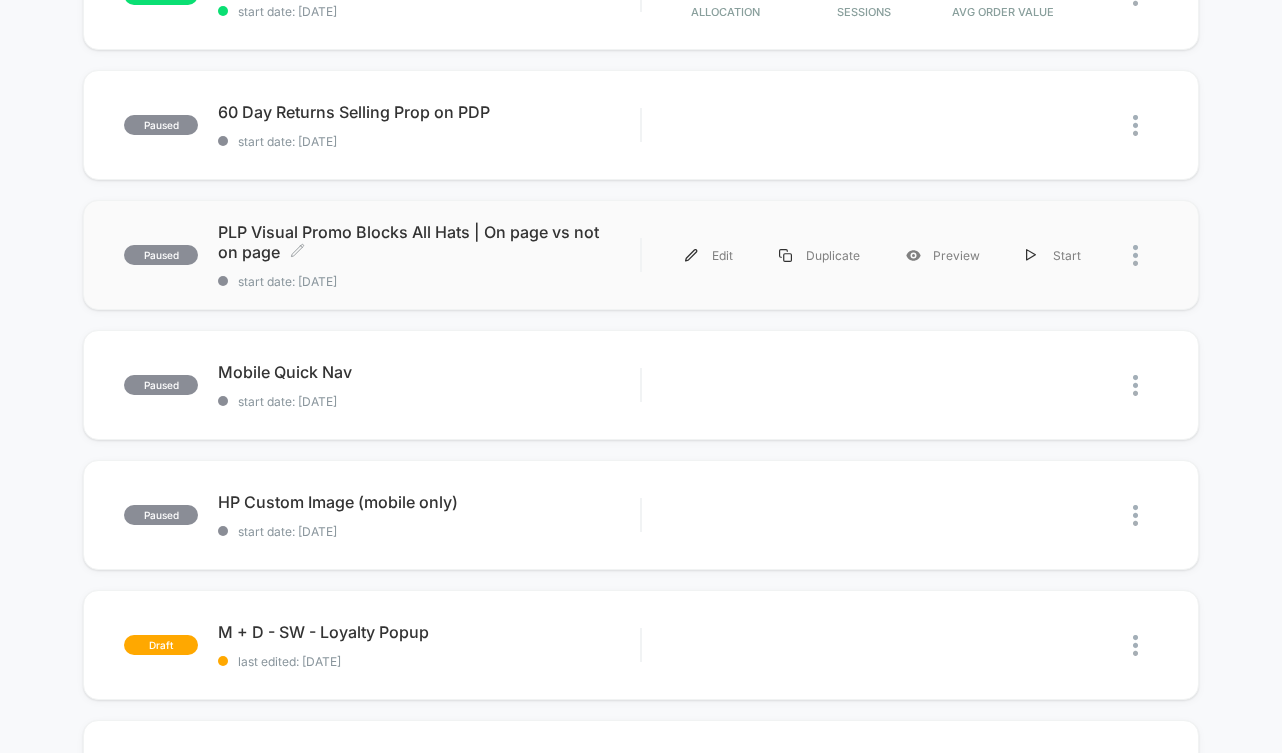 click on "PLP Visual Promo Blocks All Hats | On page vs not on page Click to edit experience details" at bounding box center [429, 242] 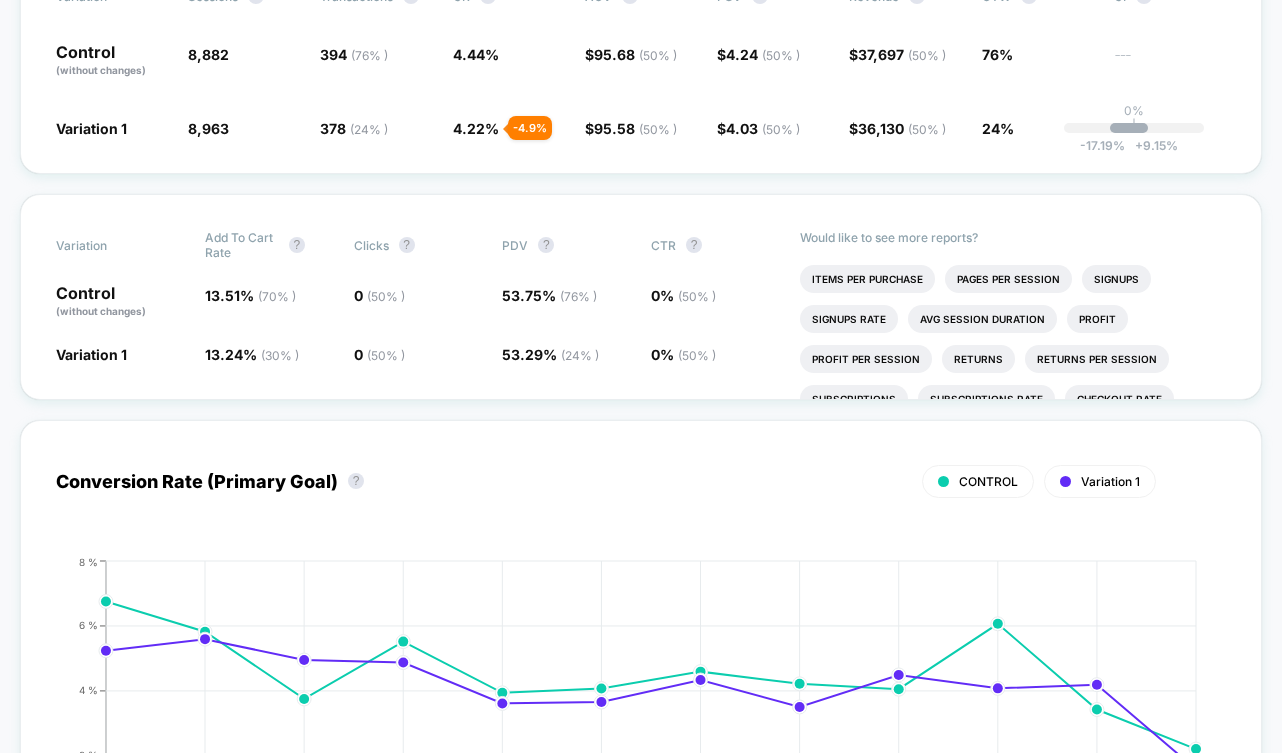 scroll, scrollTop: 428, scrollLeft: 0, axis: vertical 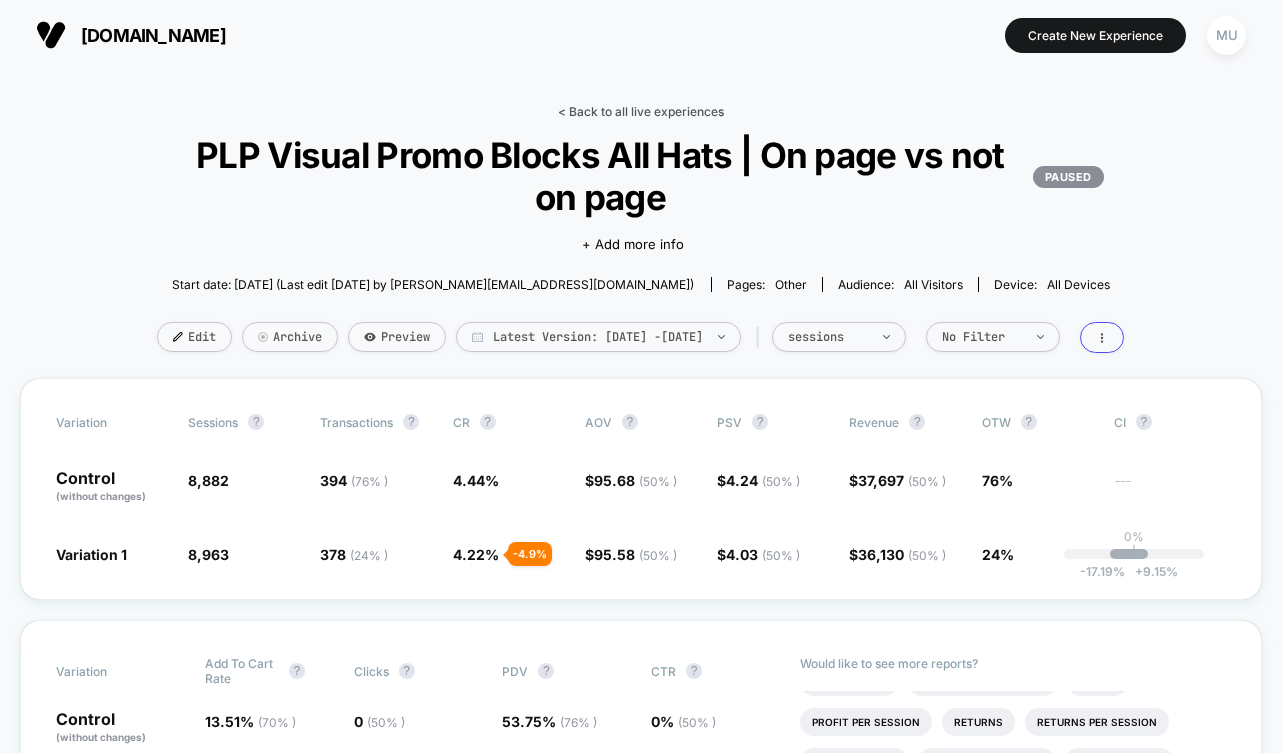 click on "< Back to all live experiences" at bounding box center [641, 111] 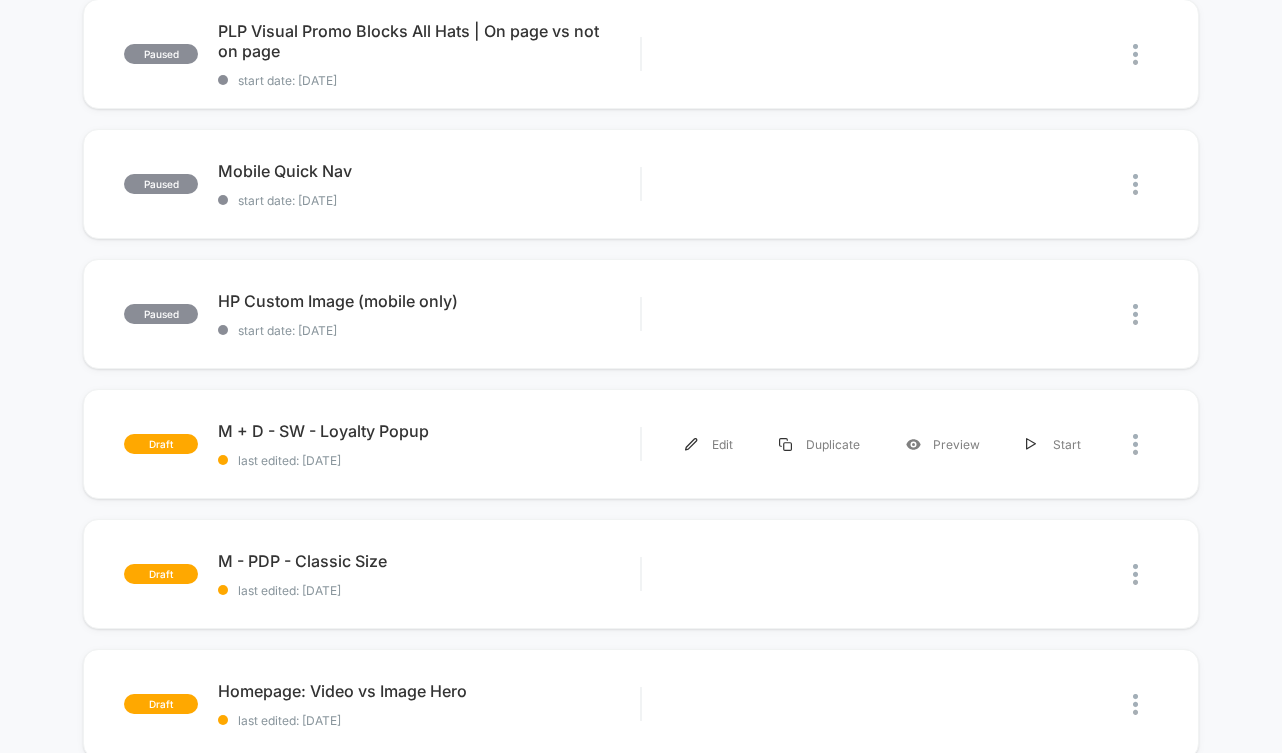 scroll, scrollTop: 885, scrollLeft: 0, axis: vertical 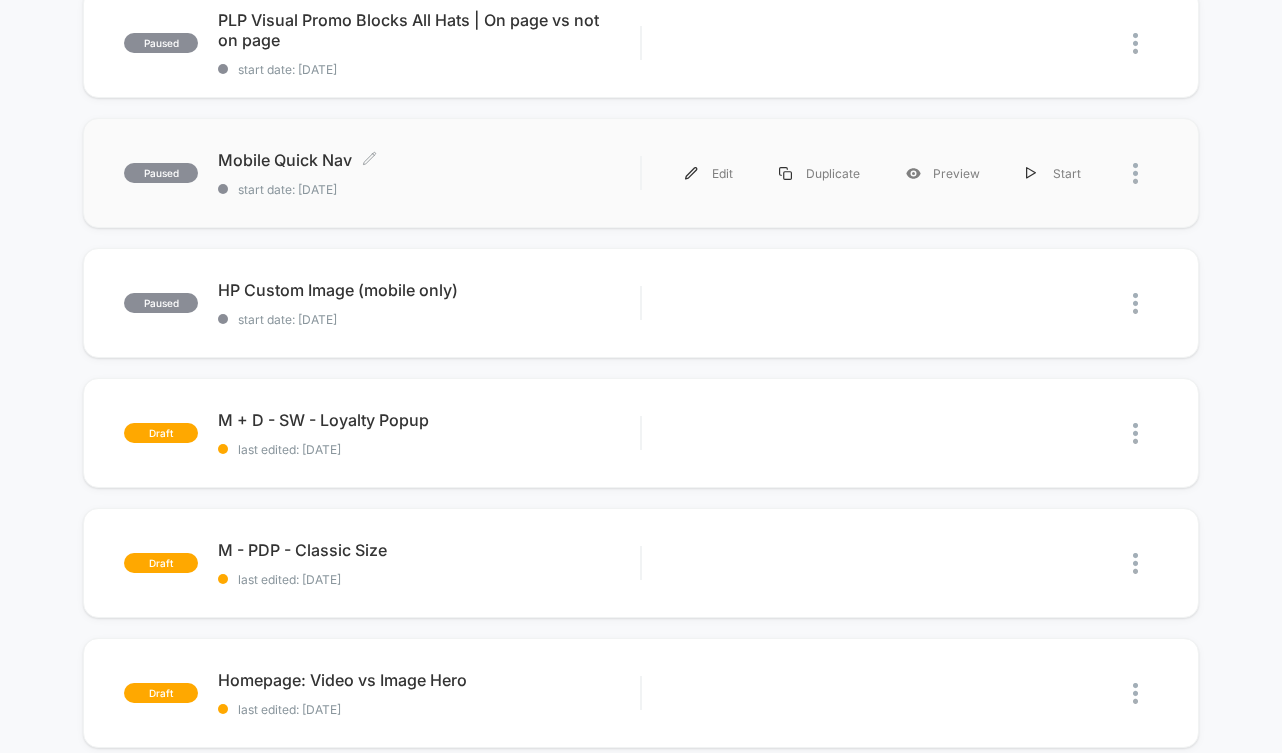 click on "Mobile Quick Nav Click to edit experience details Click to edit experience details start date: [DATE]" at bounding box center [429, 173] 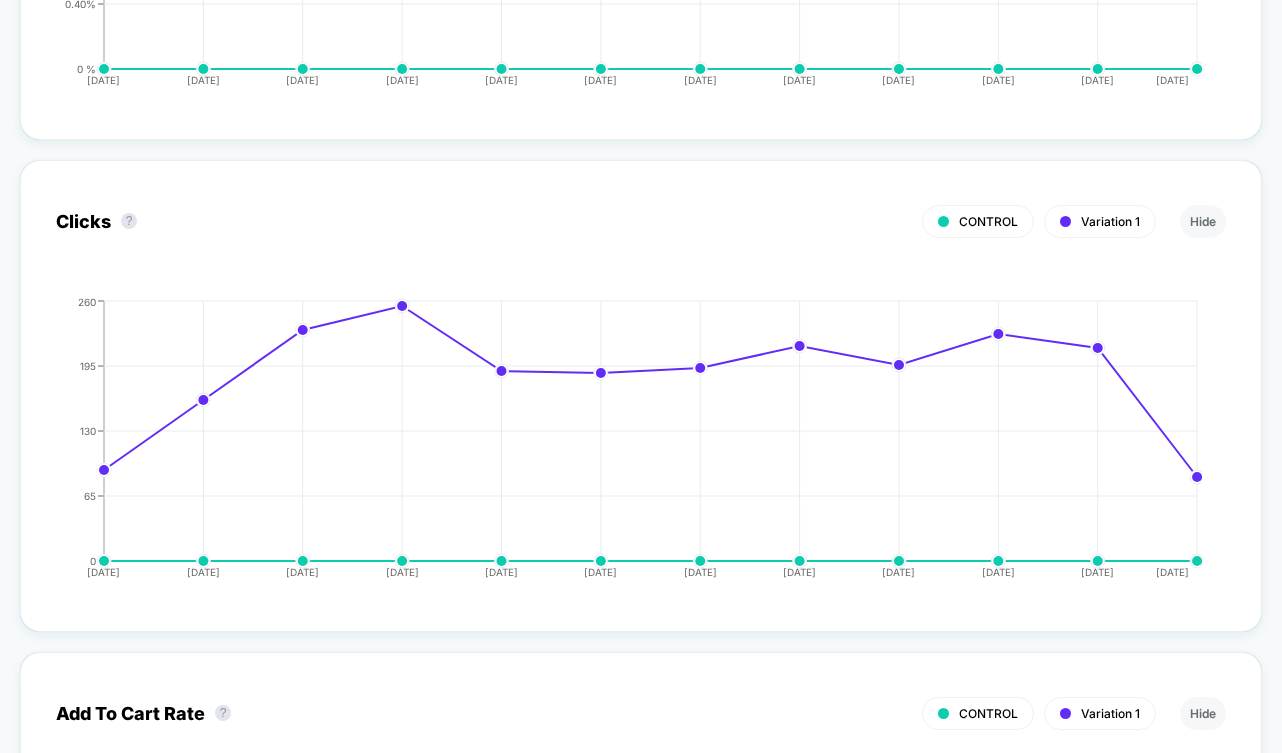 scroll, scrollTop: 2688, scrollLeft: 0, axis: vertical 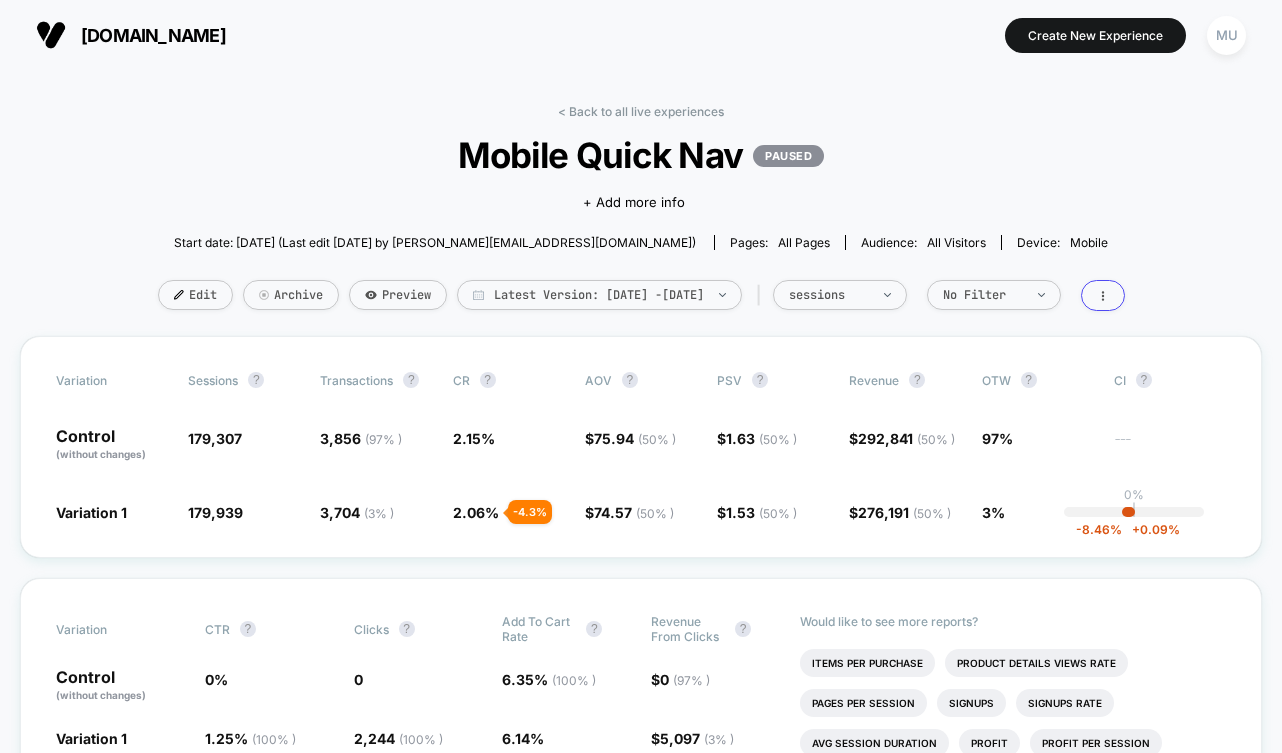 click on "Start date: [DATE] (Last edit [DATE] by [PERSON_NAME][EMAIL_ADDRESS][DOMAIN_NAME])" at bounding box center (435, 242) 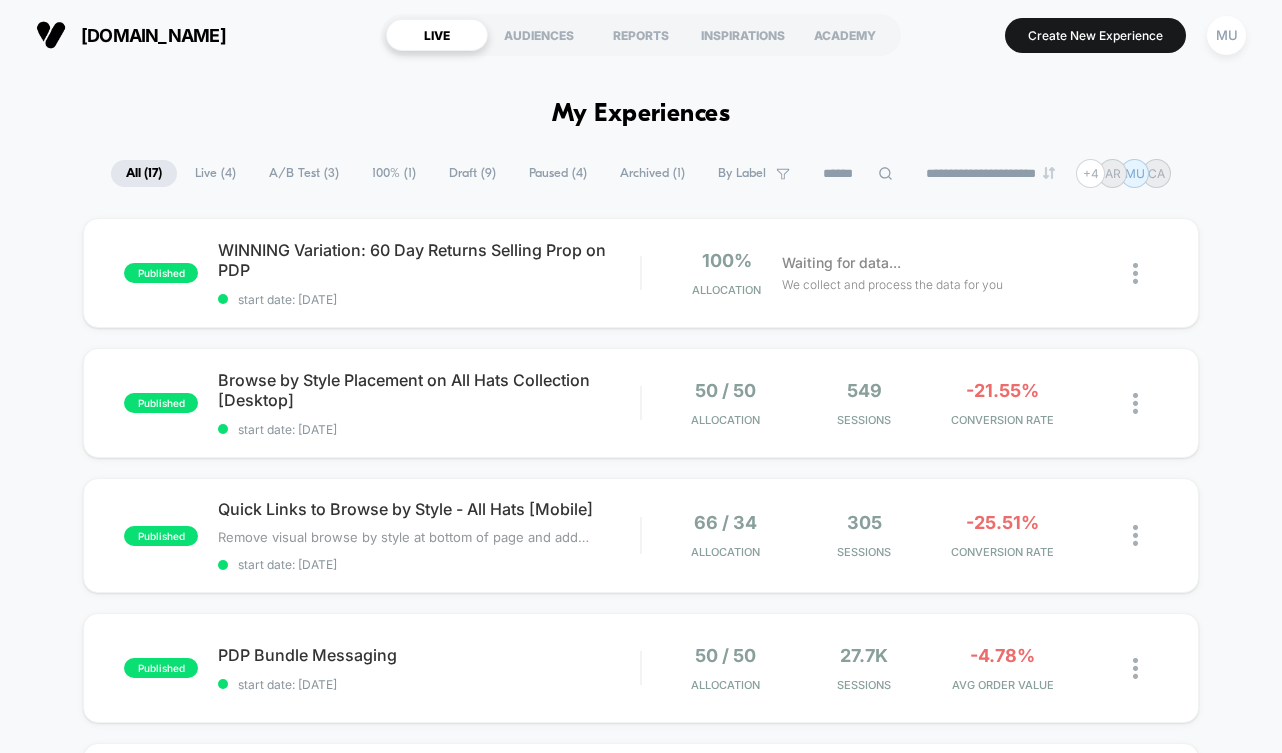 click on "Live ( 4 )" at bounding box center (215, 173) 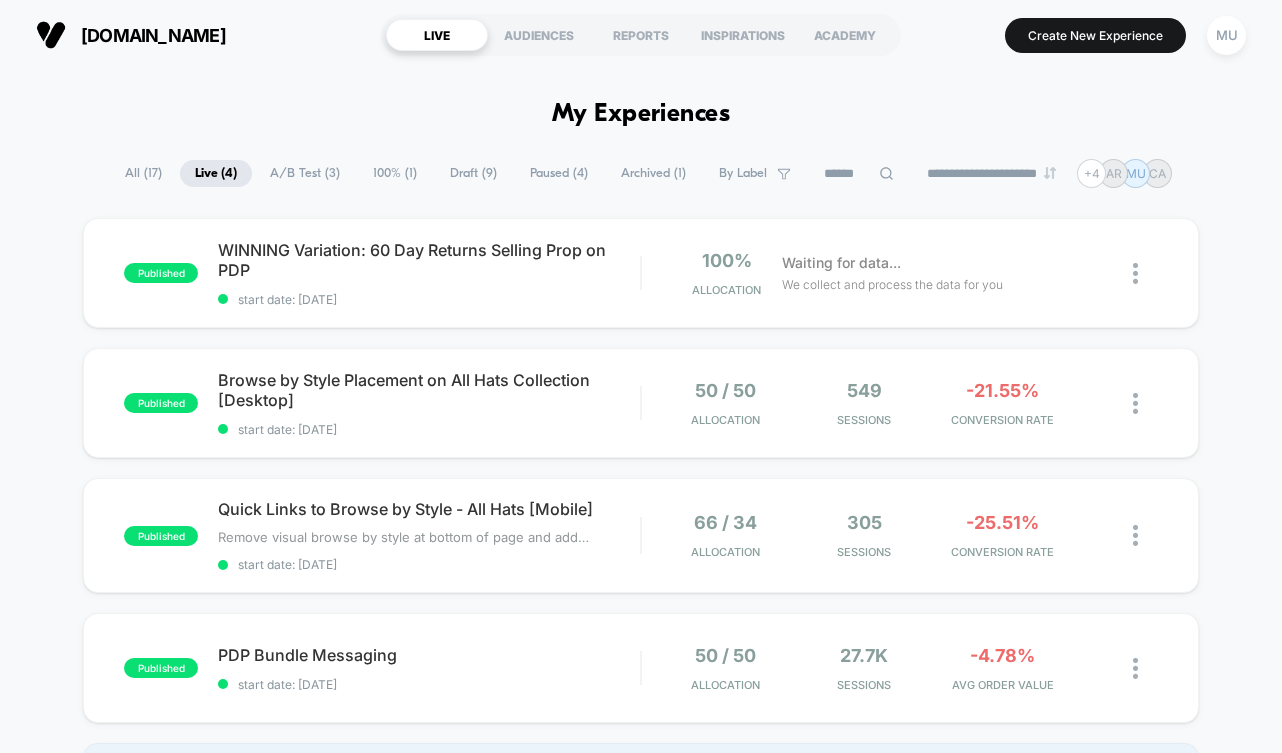 click on "All ( 17 )" at bounding box center [143, 173] 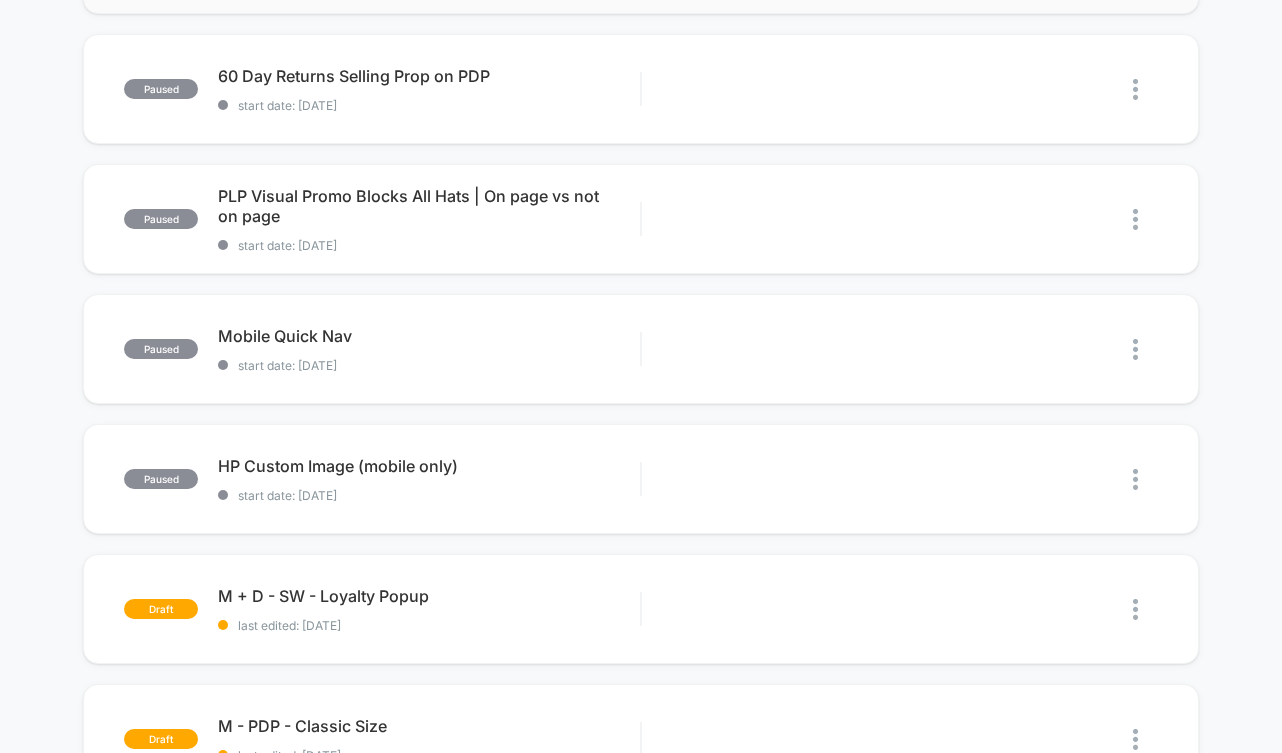 scroll, scrollTop: 707, scrollLeft: 0, axis: vertical 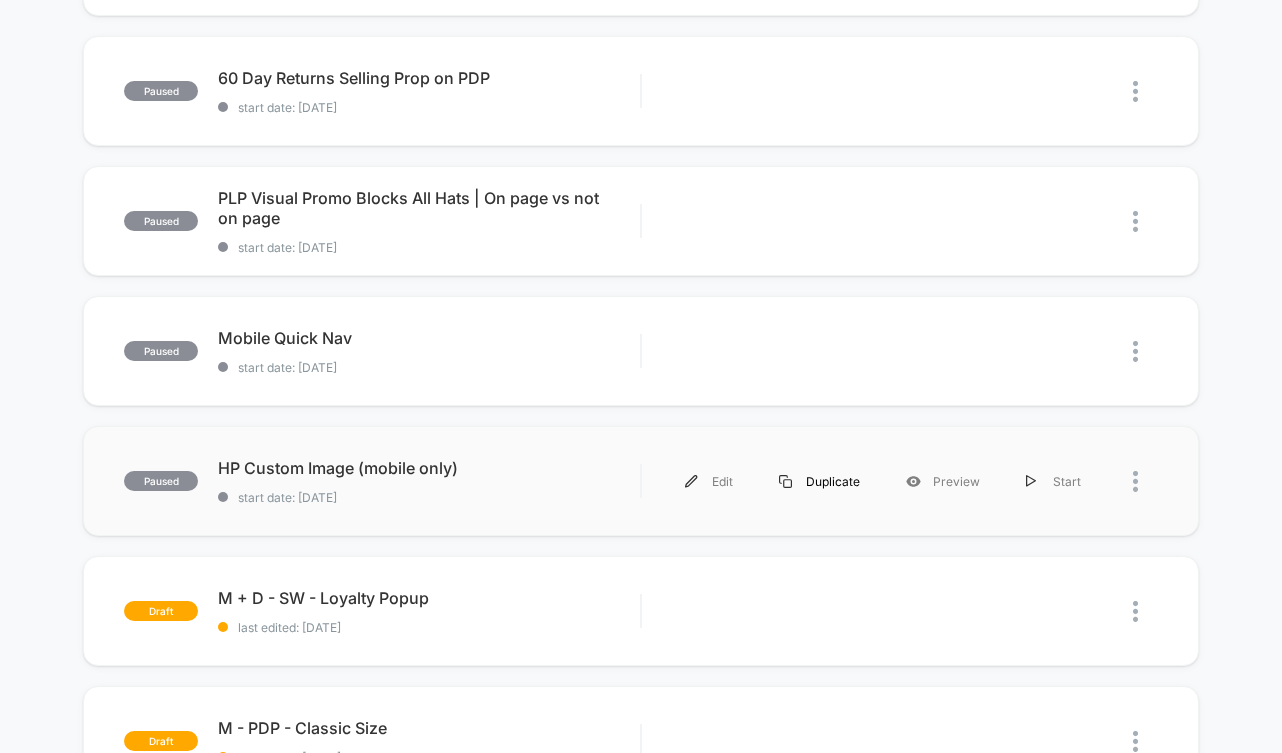 click on "Duplicate" at bounding box center [819, 481] 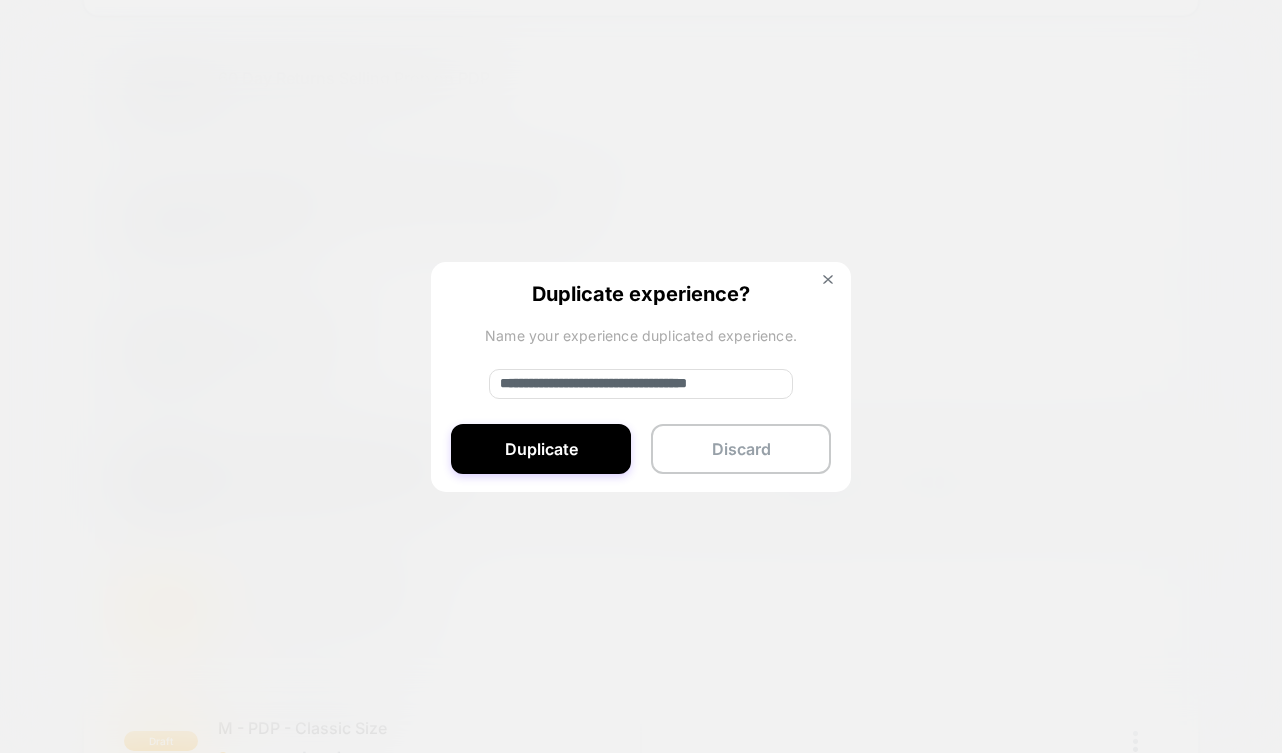 click on "**********" at bounding box center [641, 378] 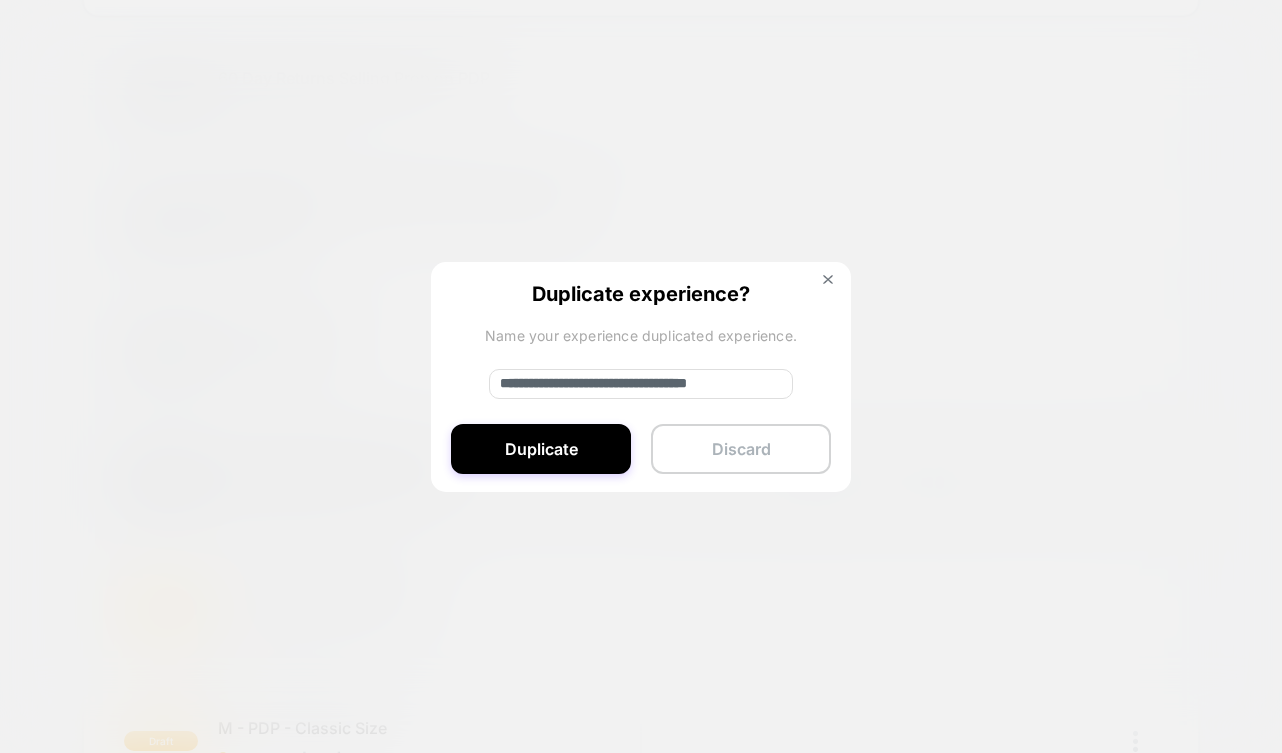 click on "Discard" at bounding box center (741, 449) 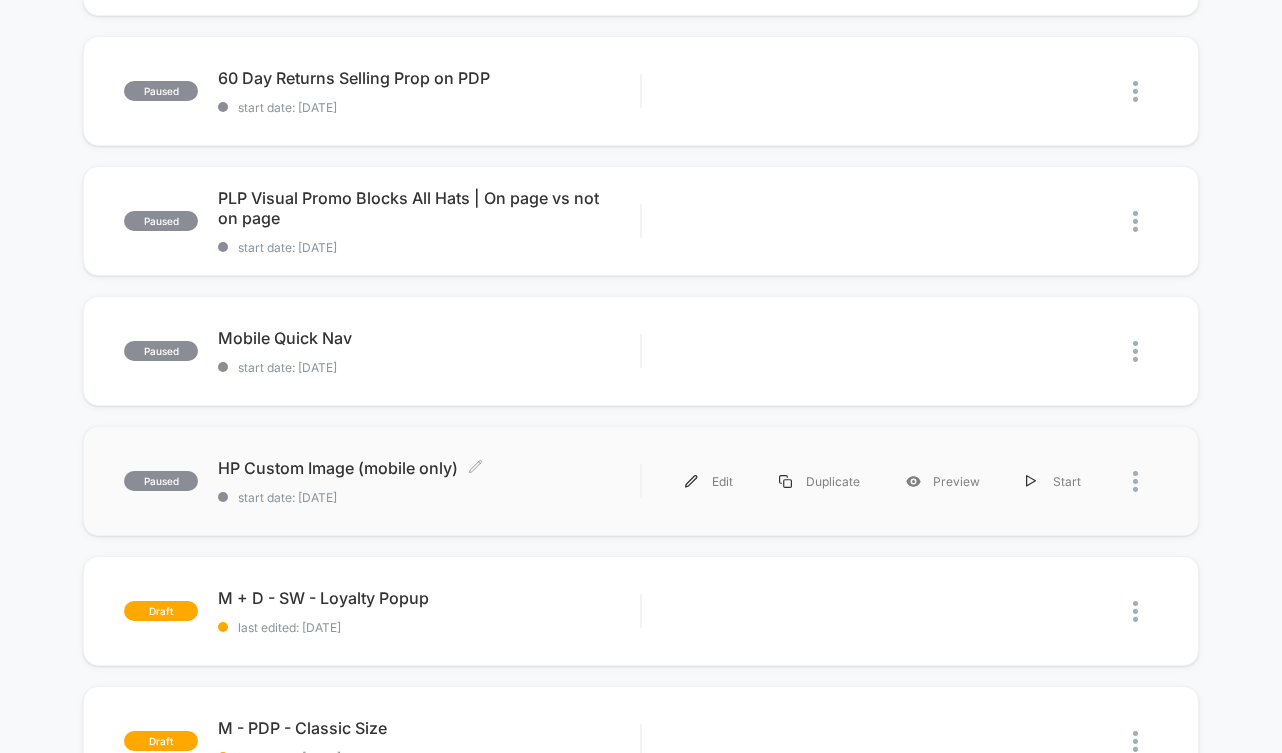 click on "HP Custom Image (mobile only) Click to edit experience details" at bounding box center (429, 468) 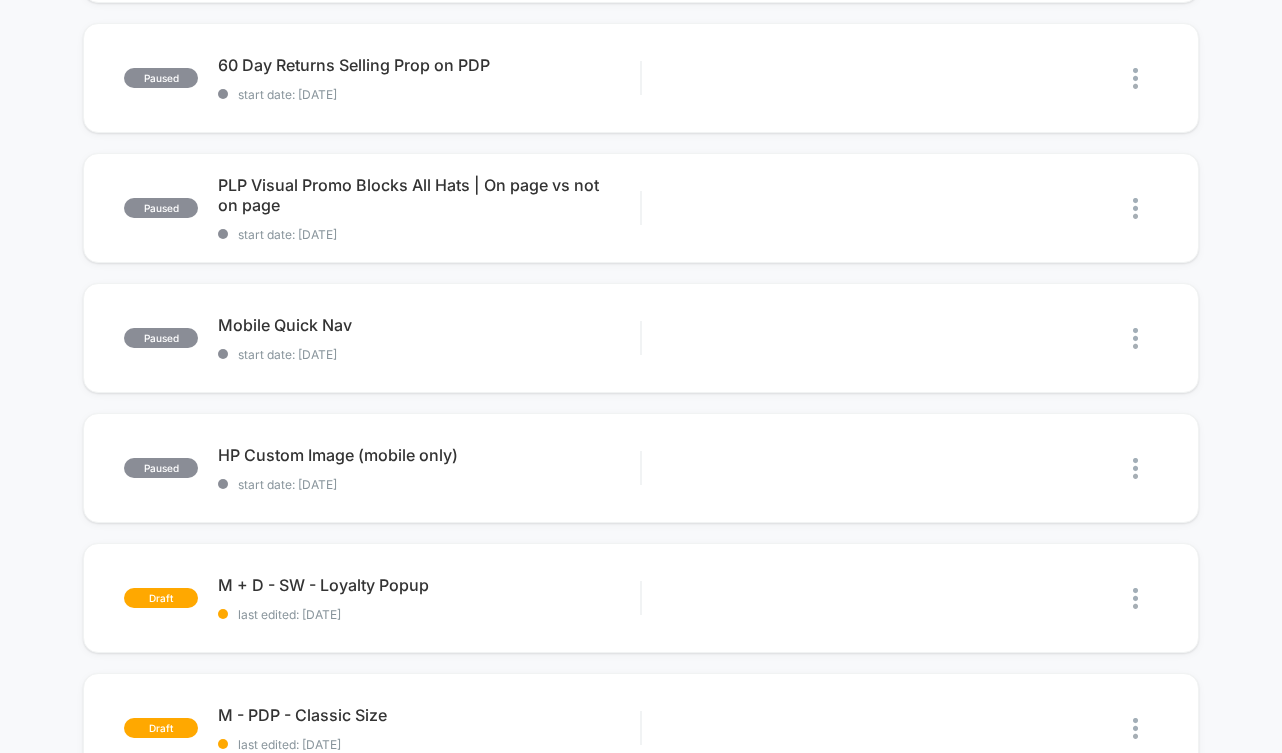 scroll, scrollTop: 723, scrollLeft: 0, axis: vertical 